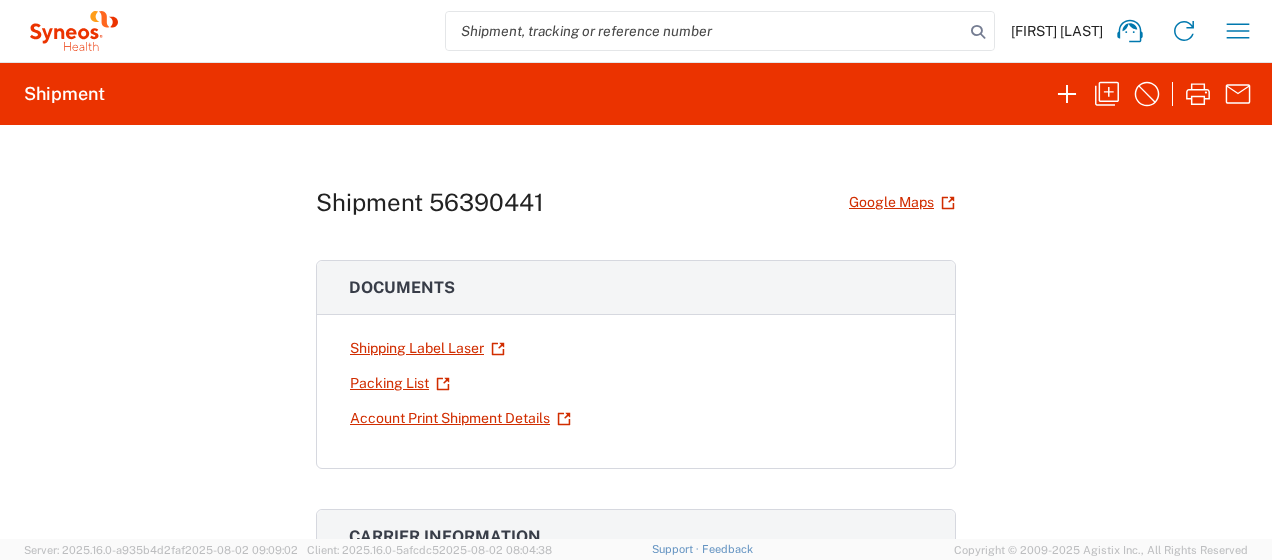 scroll, scrollTop: 0, scrollLeft: 0, axis: both 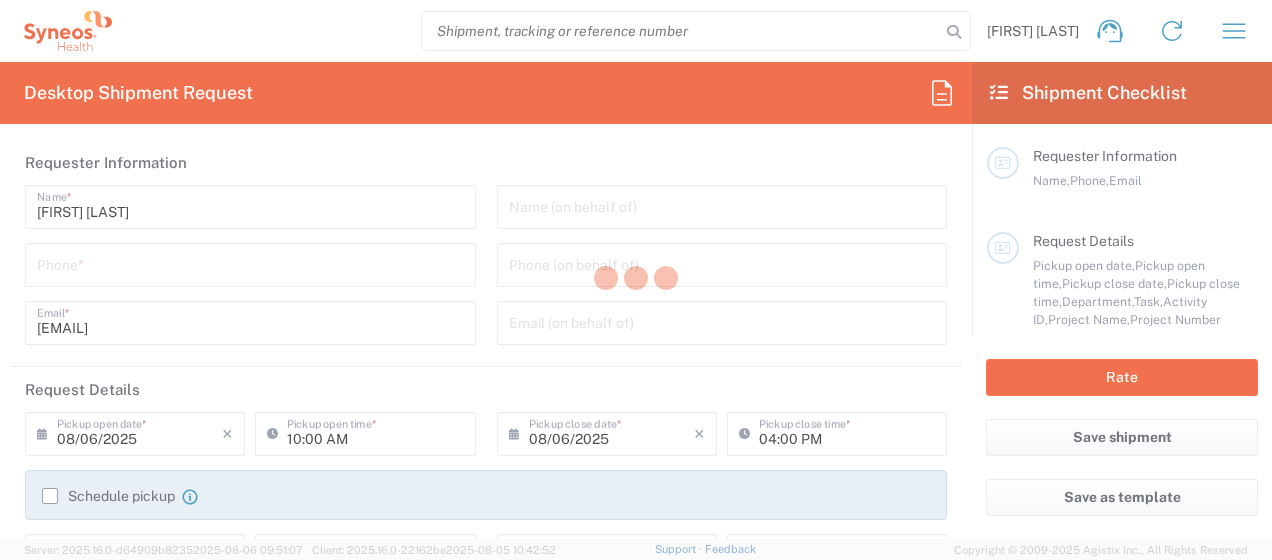 type on "3190" 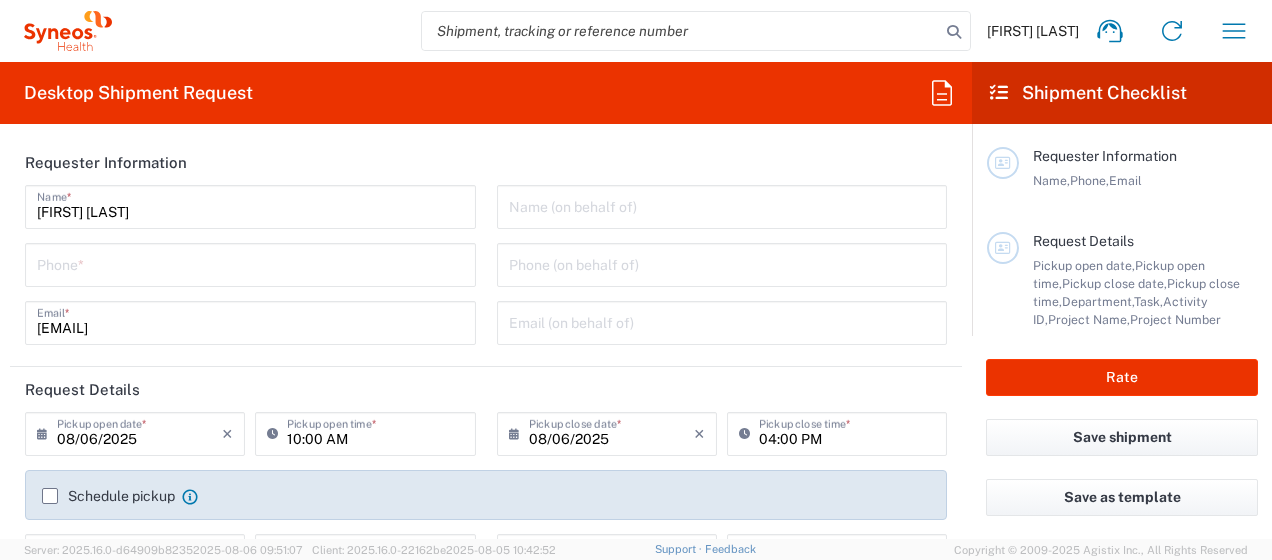type on "Illingworth Rsrch Grp (USA) In" 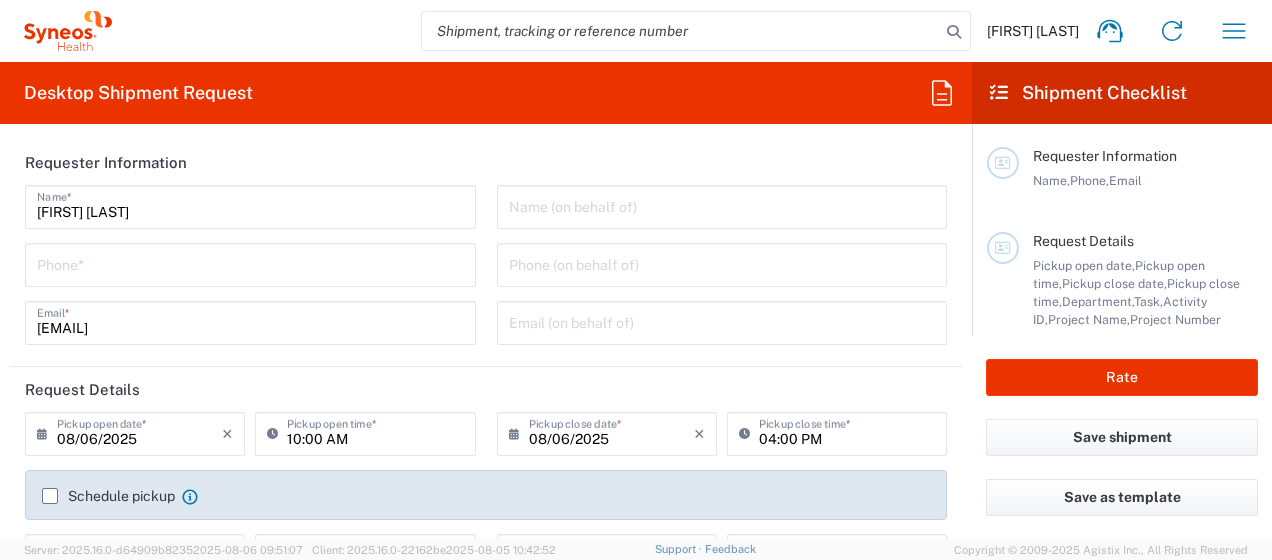 drag, startPoint x: 686, startPoint y: 161, endPoint x: 735, endPoint y: 168, distance: 49.497475 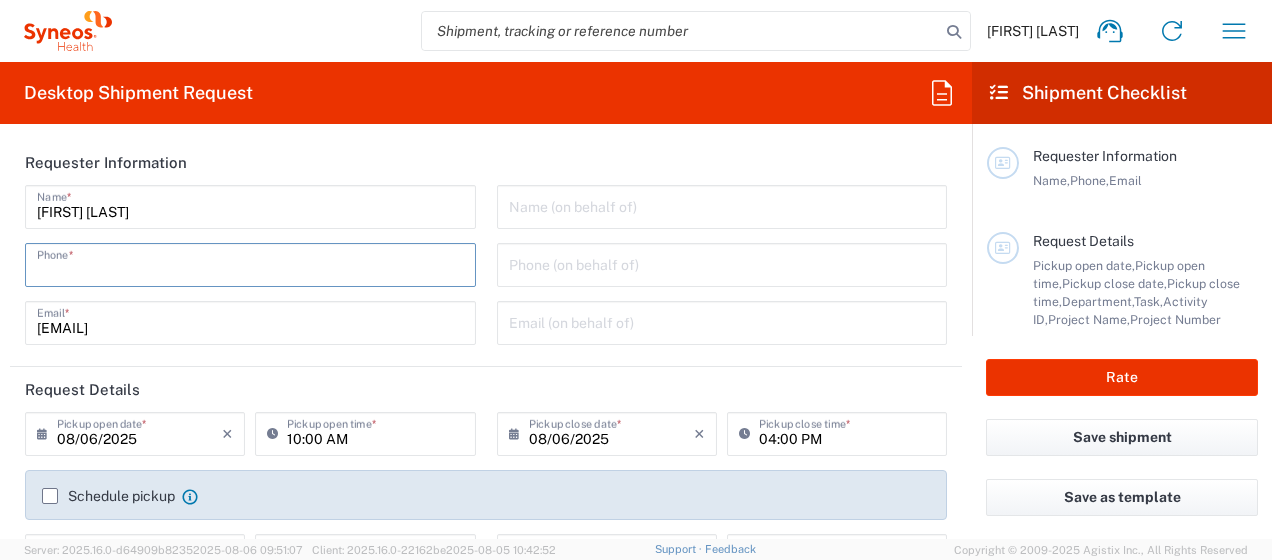 click at bounding box center [250, 263] 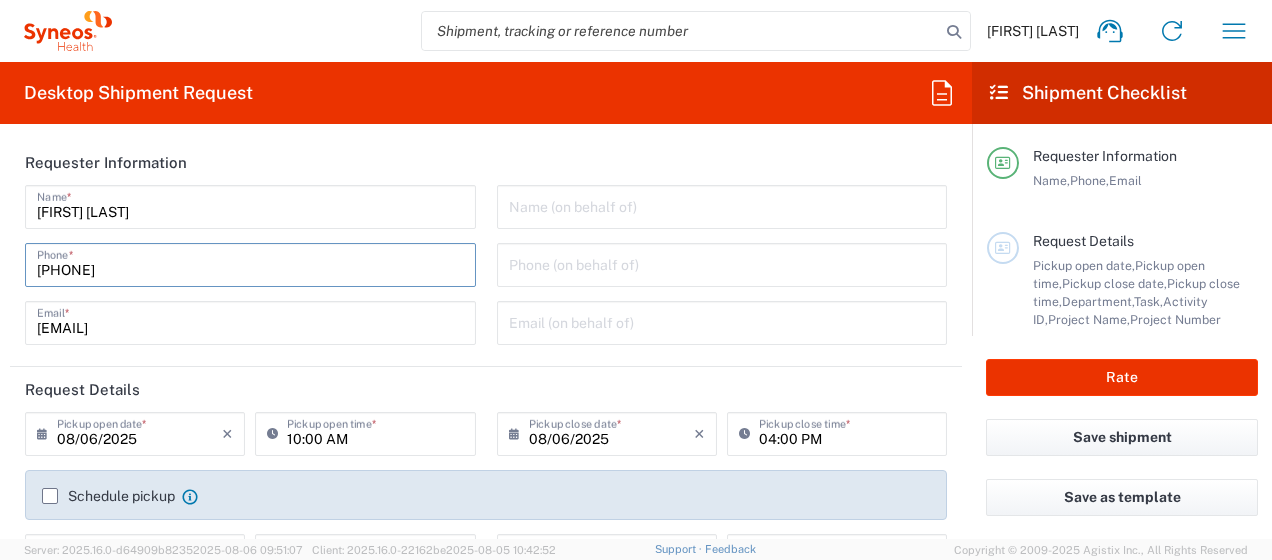 click on "08/06/2025" at bounding box center (611, 432) 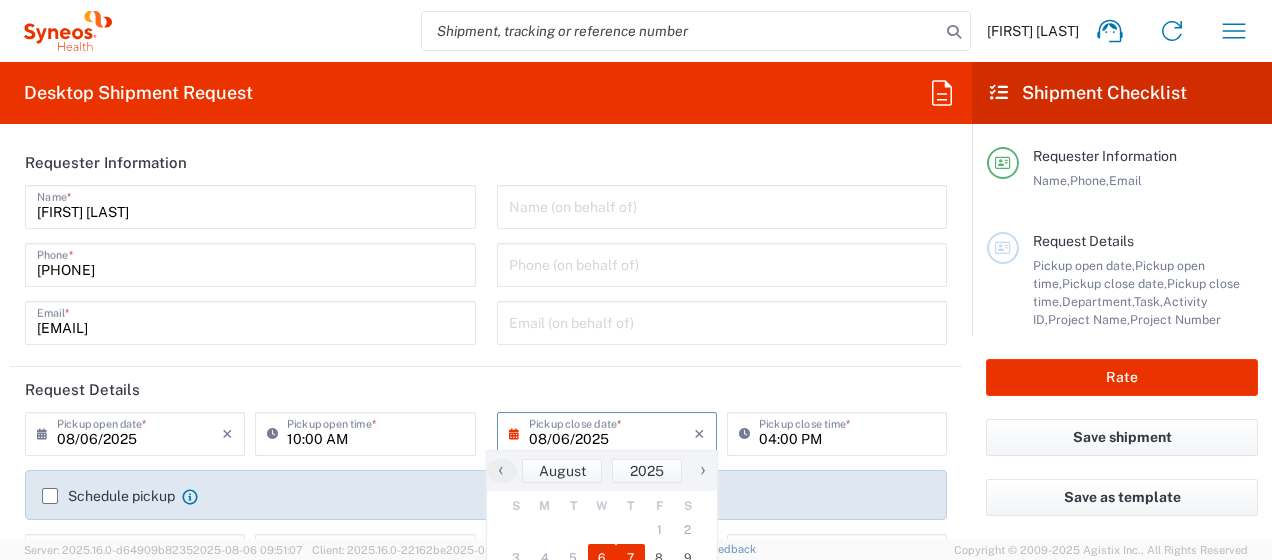 click on "7" 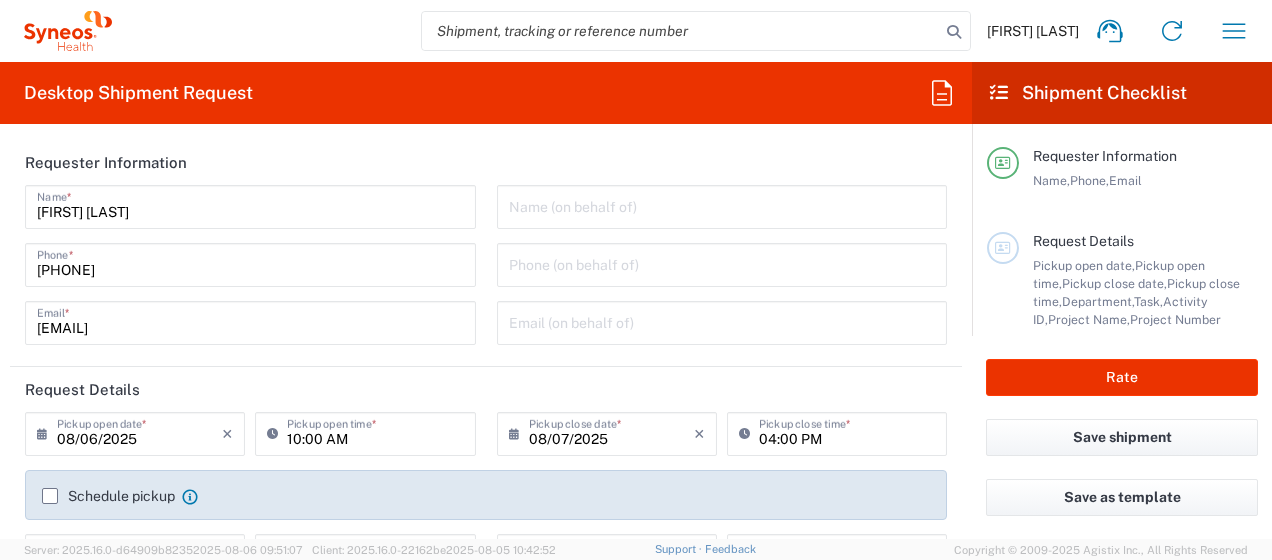 click on "Request Details" 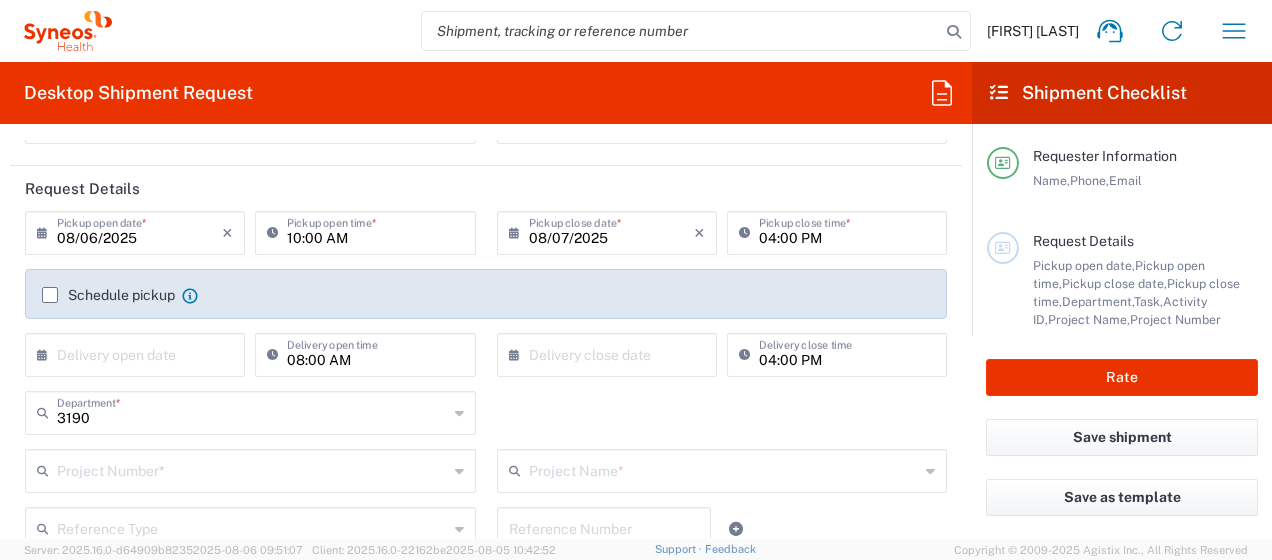 scroll, scrollTop: 300, scrollLeft: 0, axis: vertical 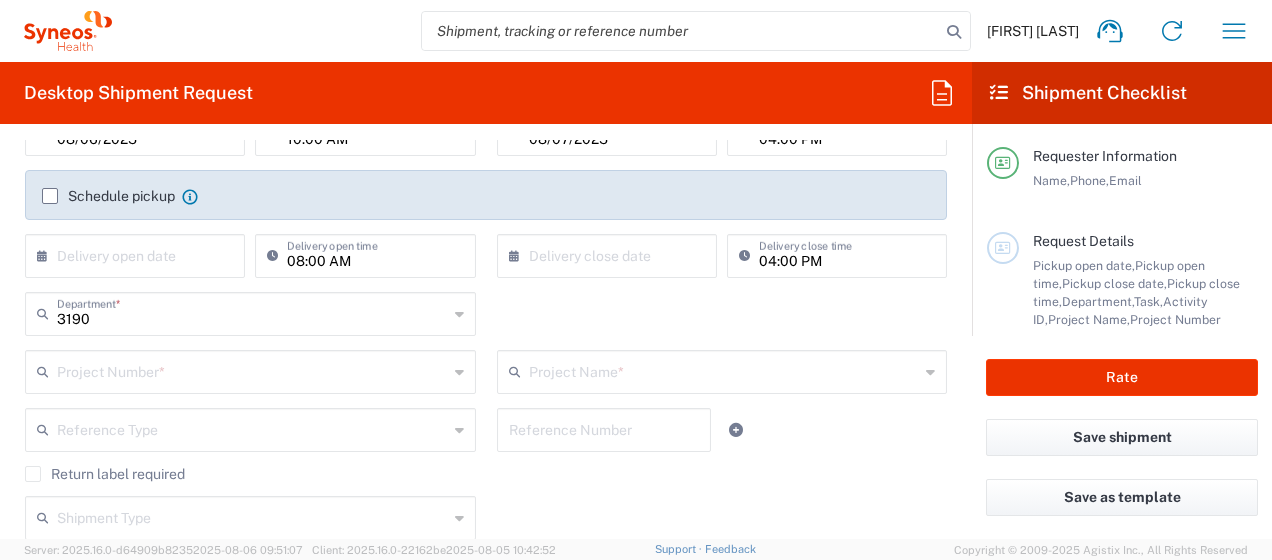 click at bounding box center [252, 370] 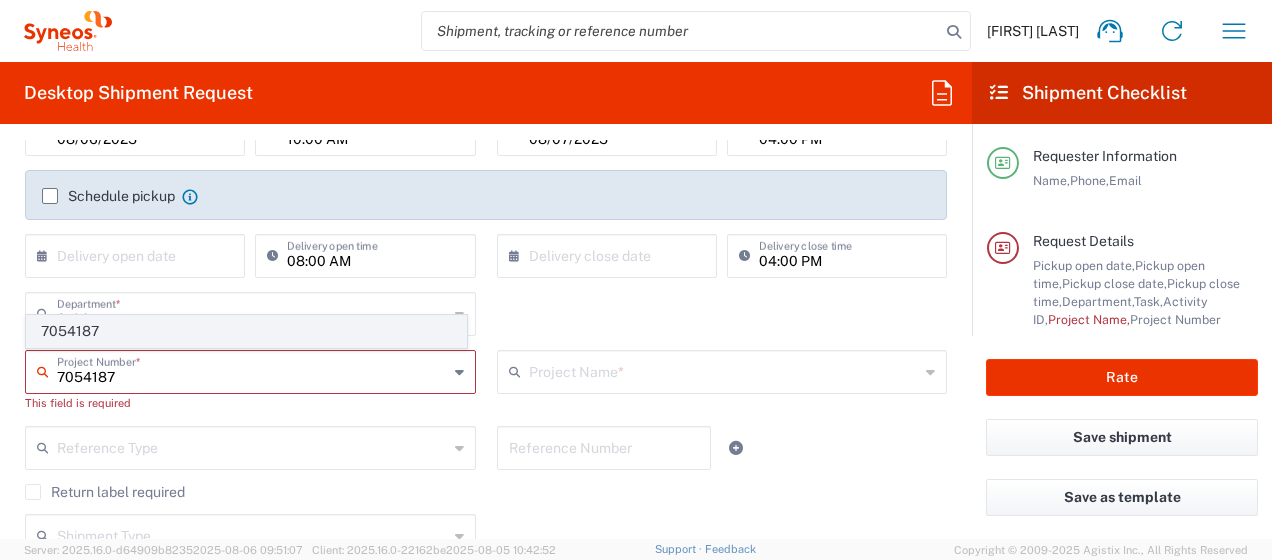 type on "7054187" 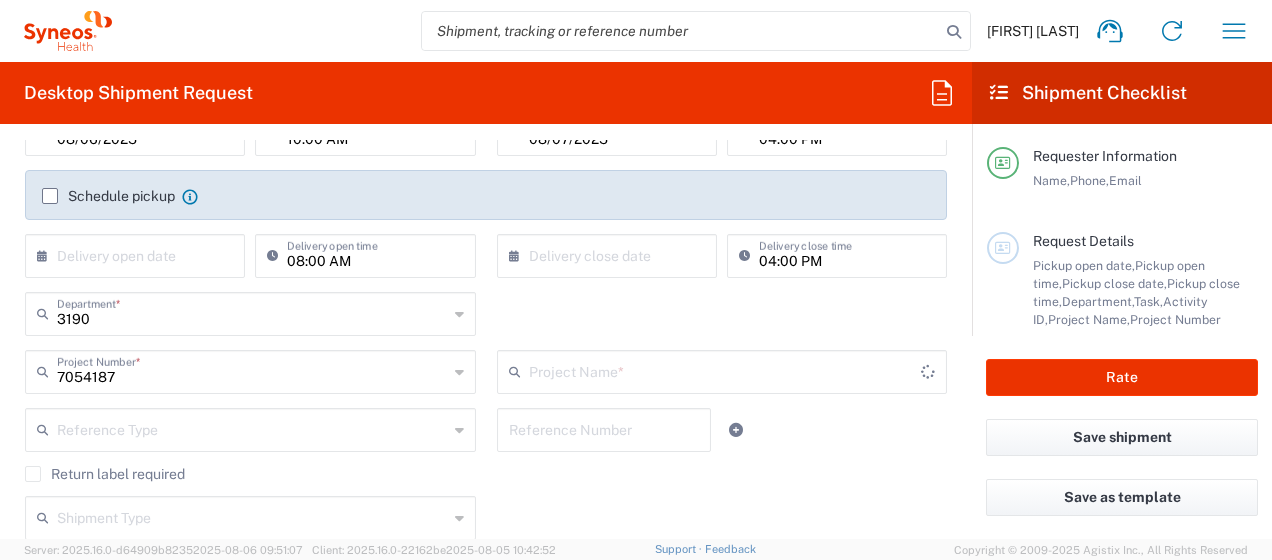 type on "802-WWC-015" 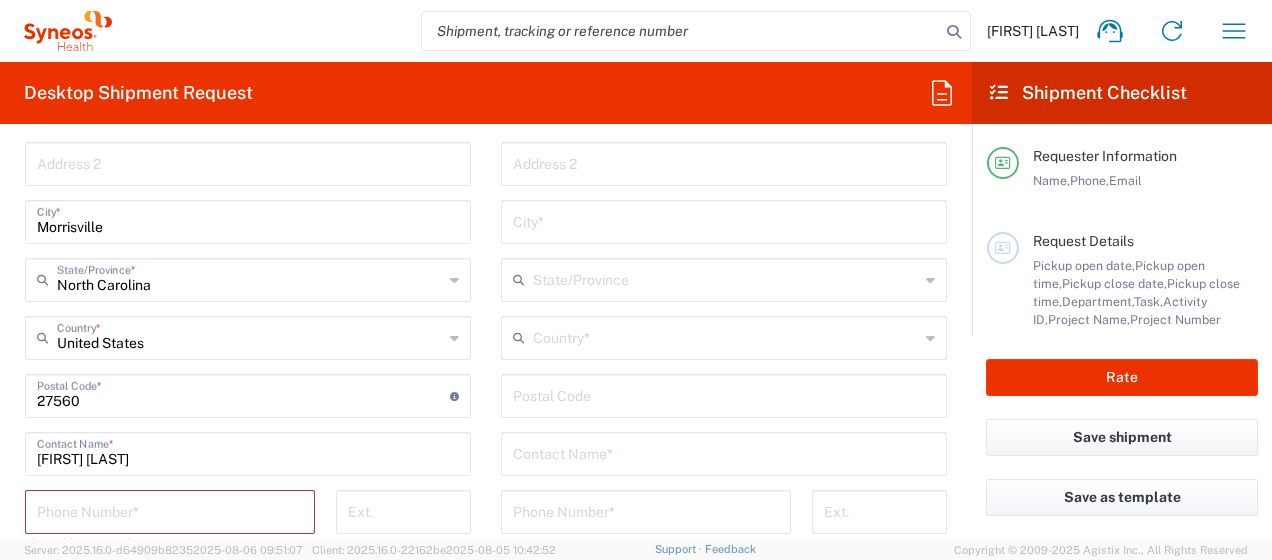 scroll, scrollTop: 800, scrollLeft: 0, axis: vertical 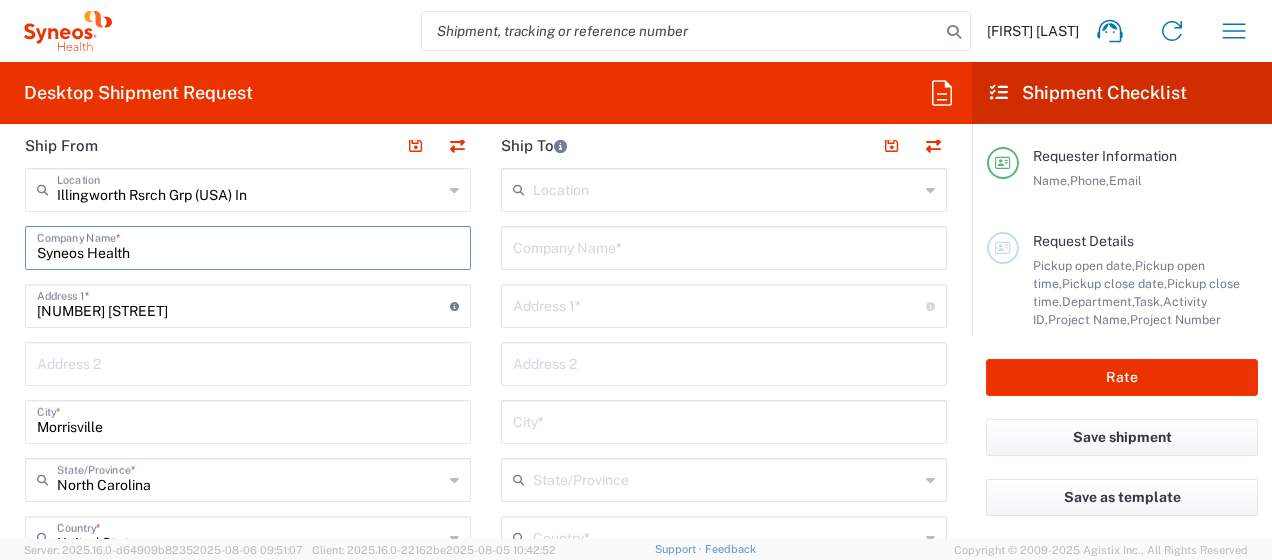 drag, startPoint x: 177, startPoint y: 242, endPoint x: 0, endPoint y: 243, distance: 177.00282 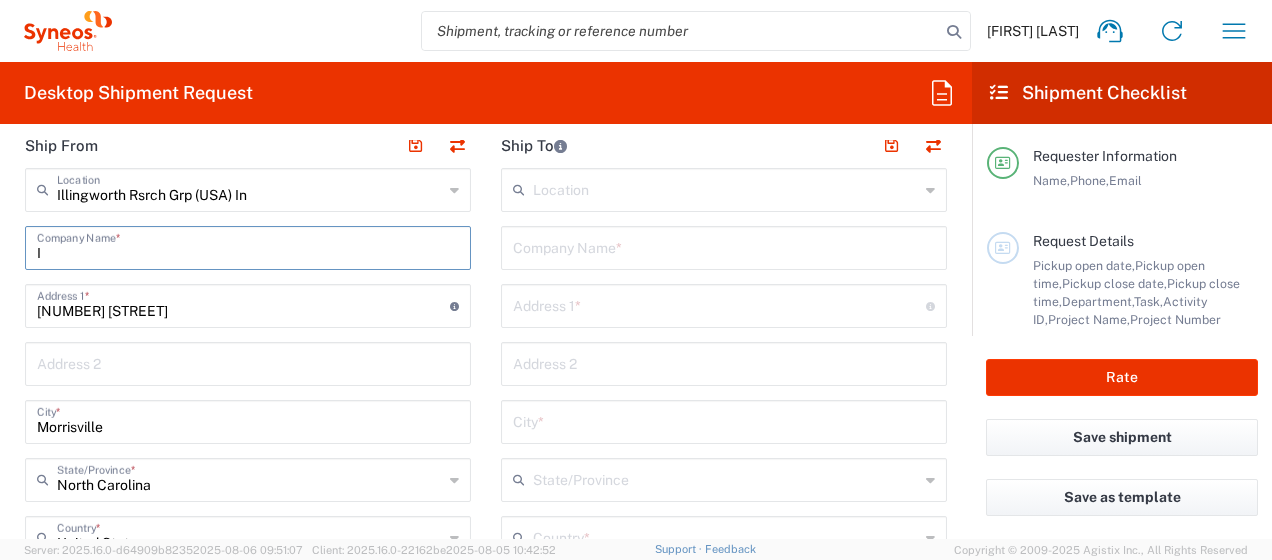 type 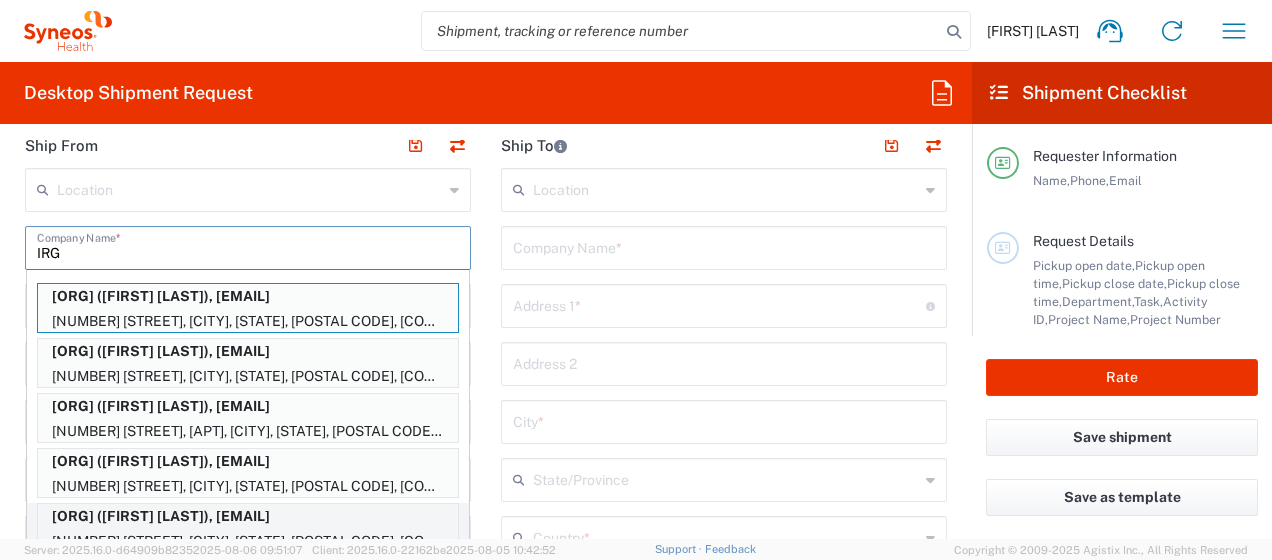 type on "IRG" 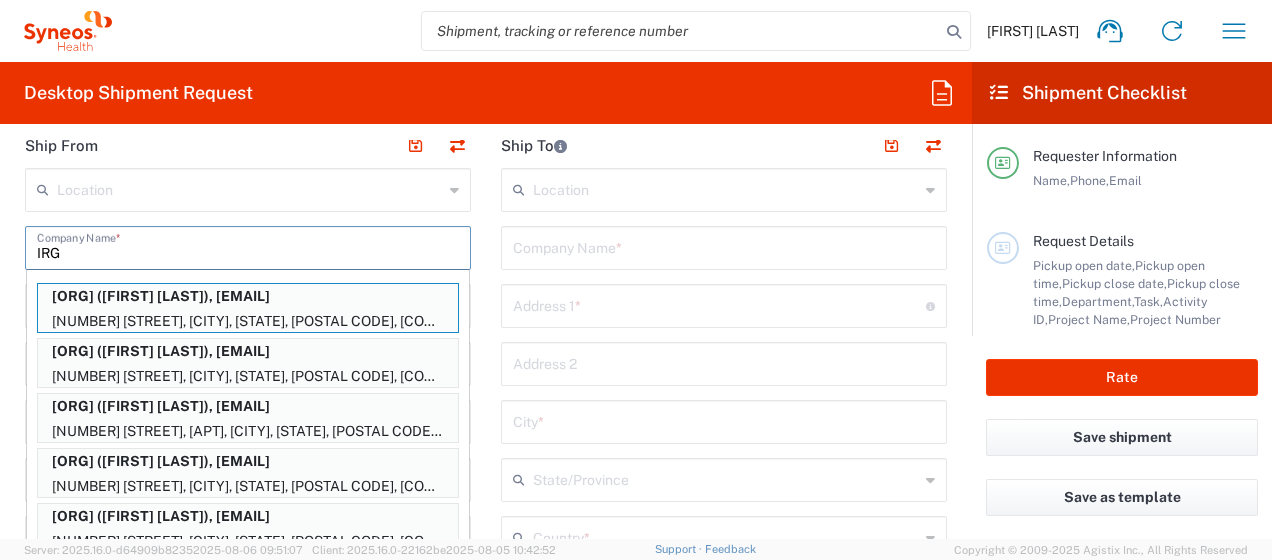 type on "[NUMBER] [STREET]" 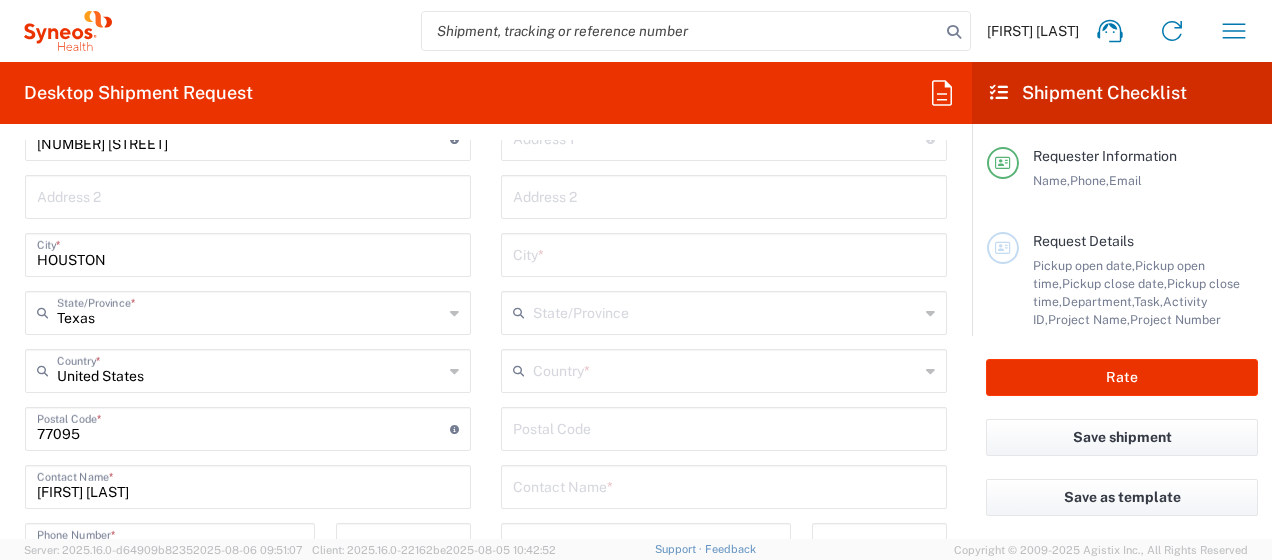 scroll, scrollTop: 1000, scrollLeft: 0, axis: vertical 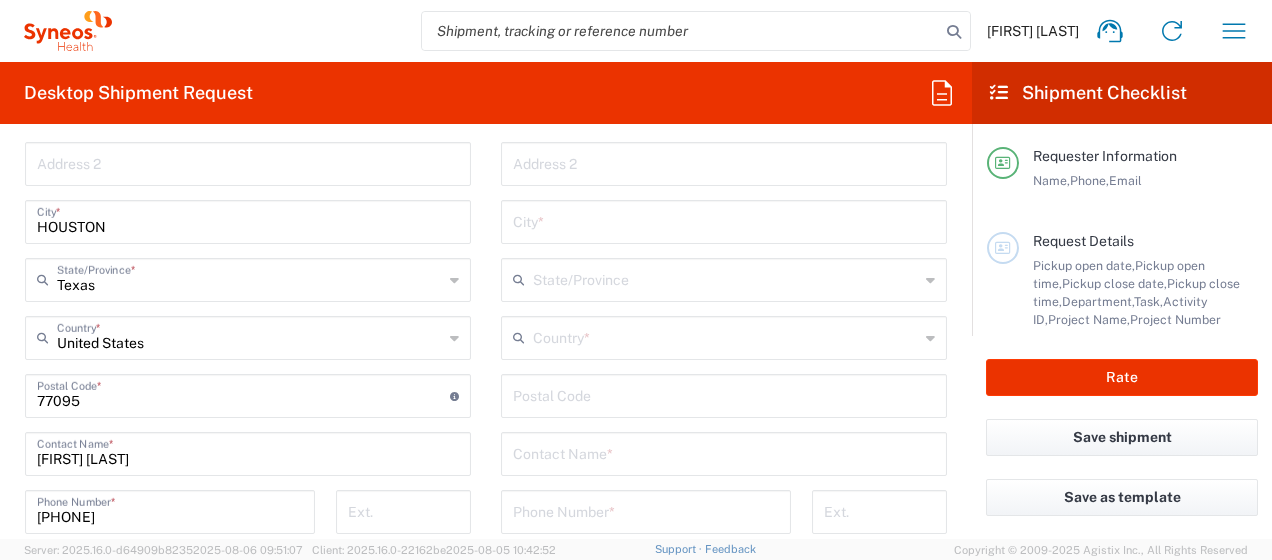 drag, startPoint x: 638, startPoint y: 452, endPoint x: 634, endPoint y: 464, distance: 12.649111 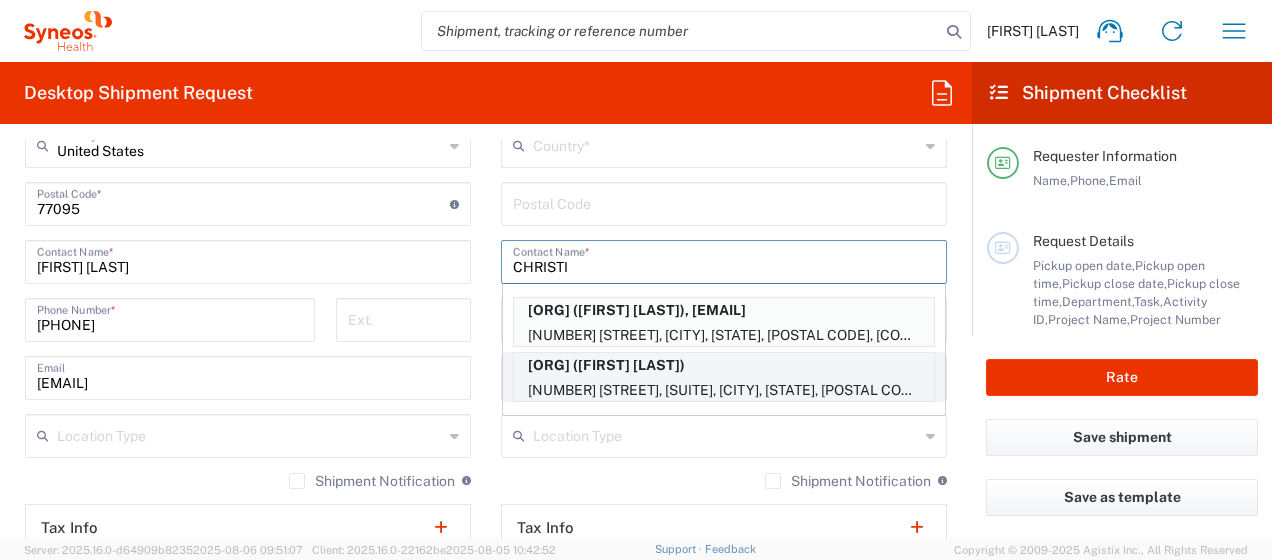 scroll, scrollTop: 1200, scrollLeft: 0, axis: vertical 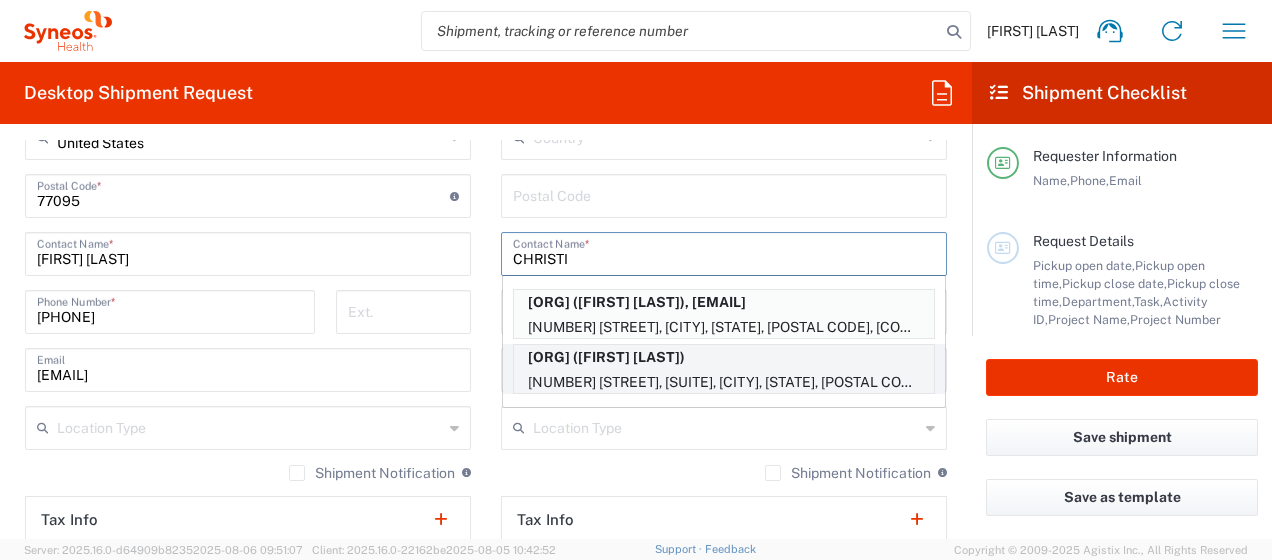 type on "CHRISTI" 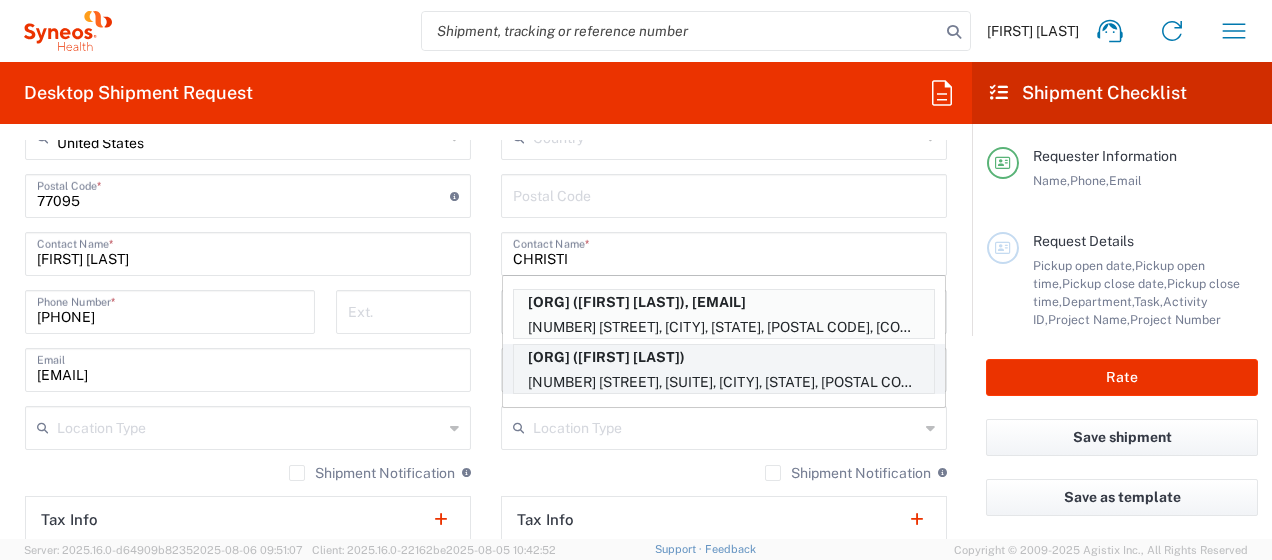 click on "[NUMBER] [STREET], [SUITE], [CITY], [STATE], [POSTAL CODE], [COUNTRY]" at bounding box center [724, 382] 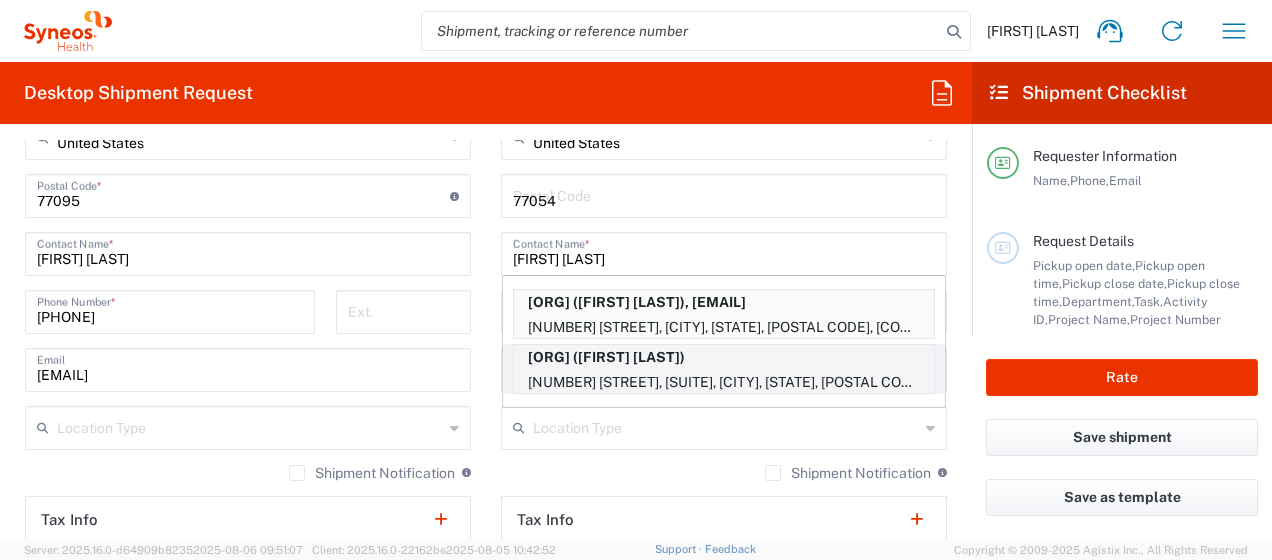 type on "Texas" 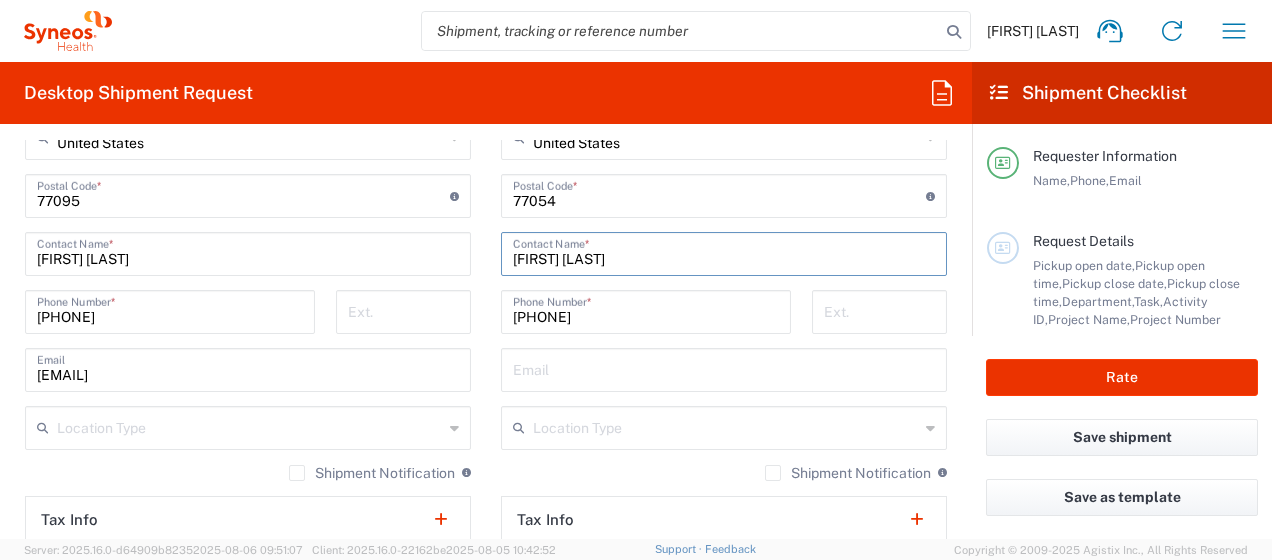 click on "Location  Addison Whitney LLC-Morrisvile NC US Barcelona-Syneos Health BioSector 2 LLC- New York US Boco Digital Media Caerus Marketing Group LLC-Morrisville NC US Chamberlain Communications LLC-New York US Chandler Chicco Agency, LLC-New York US Genico, LLC Gerbig Snell/Weisheimer Advert- Westerville OH Haas & Health Partner Public Relations GmbH Illingworth Research Group Ltd-Macclesfield UK Illingworth Rsrch Grp (France) Illingworth Rsrch Grp (Italy) Illingworth Rsrch Grp (Spain) Illingworth Rsrch Grp (USA) In Illingworth Rsrch Grp(Australi INC Research Clin Svcs Mexico inVentiv Health Philippines, Inc. IRG - Morrisville Warehouse IVH IPS Pvt Ltd- India IVH Mexico SA de CV NAVICOR GROUP, LLC- New York US PALIO + IGNITE, LLC- Westerville OH US Pharmaceutical Institute LLC- Morrisville NC US PT Syneos Health Indonesia Rx dataScience Inc-Morrisville NC US RxDataScience India Private Lt Syneos Health (Beijing) Inc.Lt Syneos Health (Shanghai) Inc. Ltd. Syneos Health (Thailand) Limit Syneos Health Argentina SA" 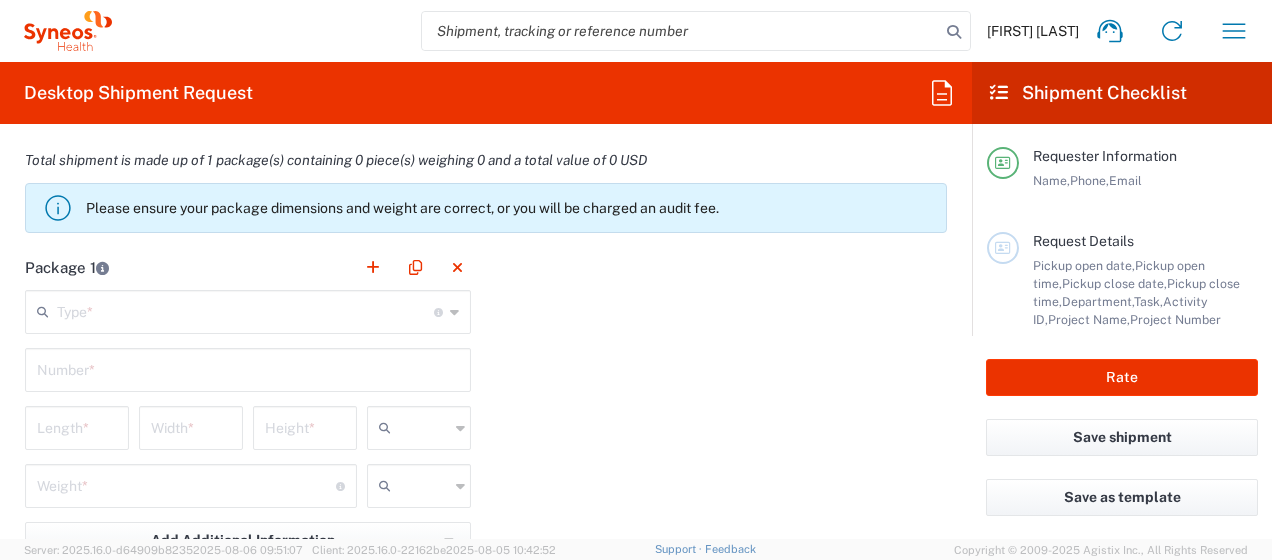 scroll, scrollTop: 1800, scrollLeft: 0, axis: vertical 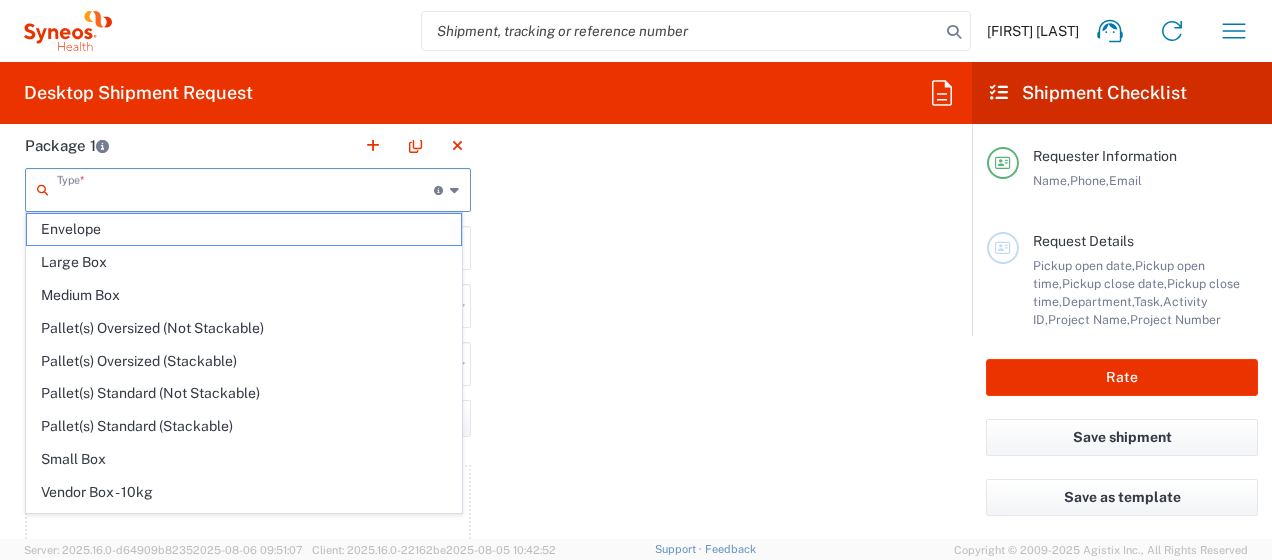 click at bounding box center [245, 188] 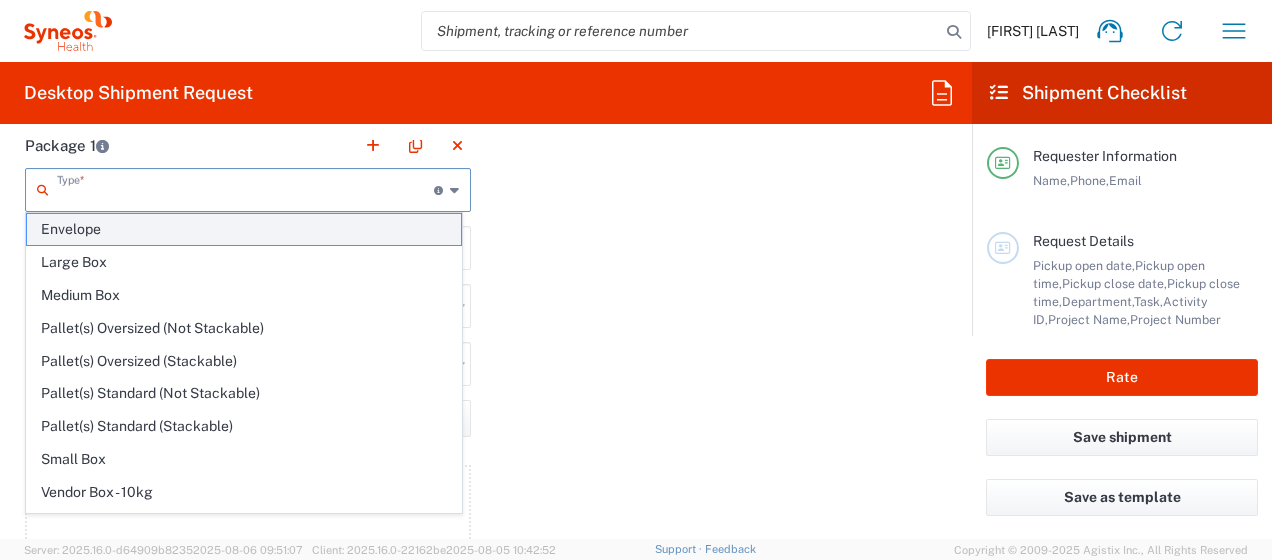 click on "Envelope" 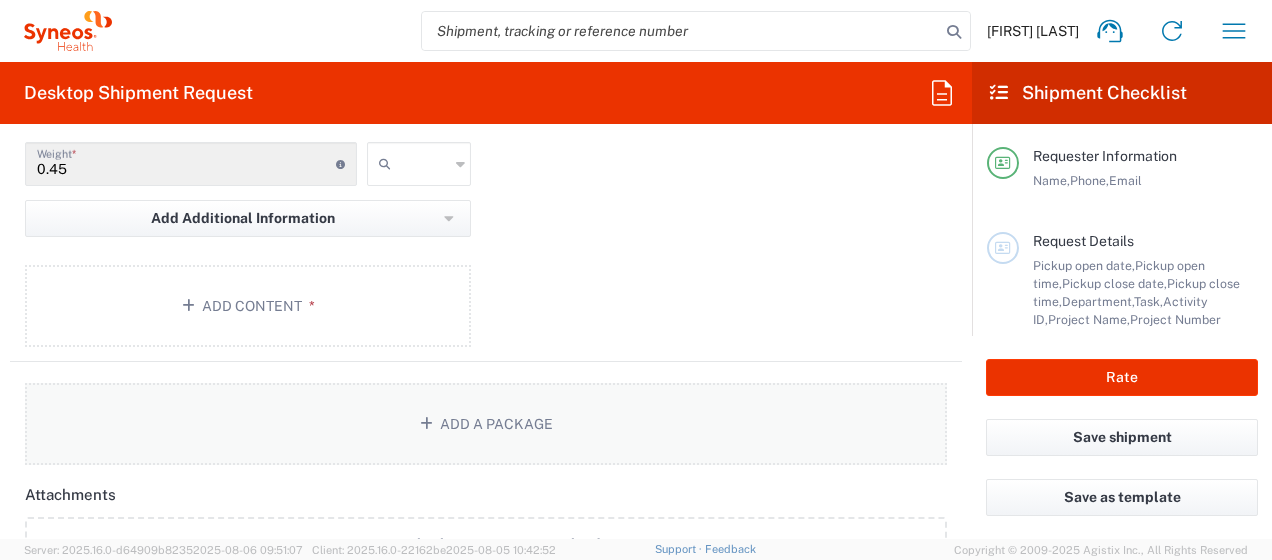 scroll, scrollTop: 1900, scrollLeft: 0, axis: vertical 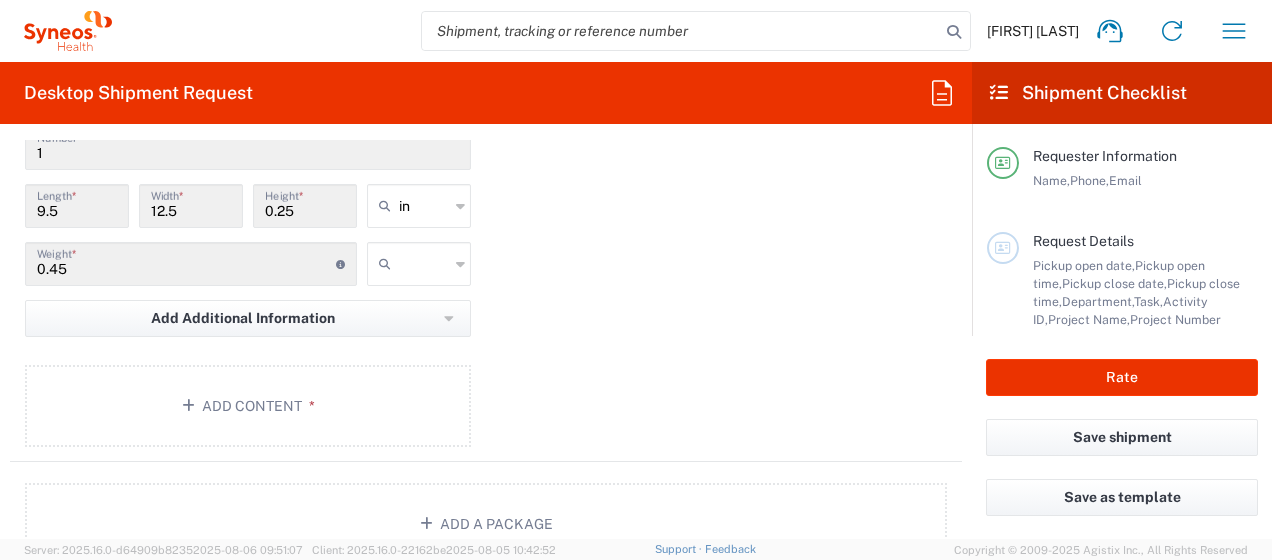 click at bounding box center (424, 264) 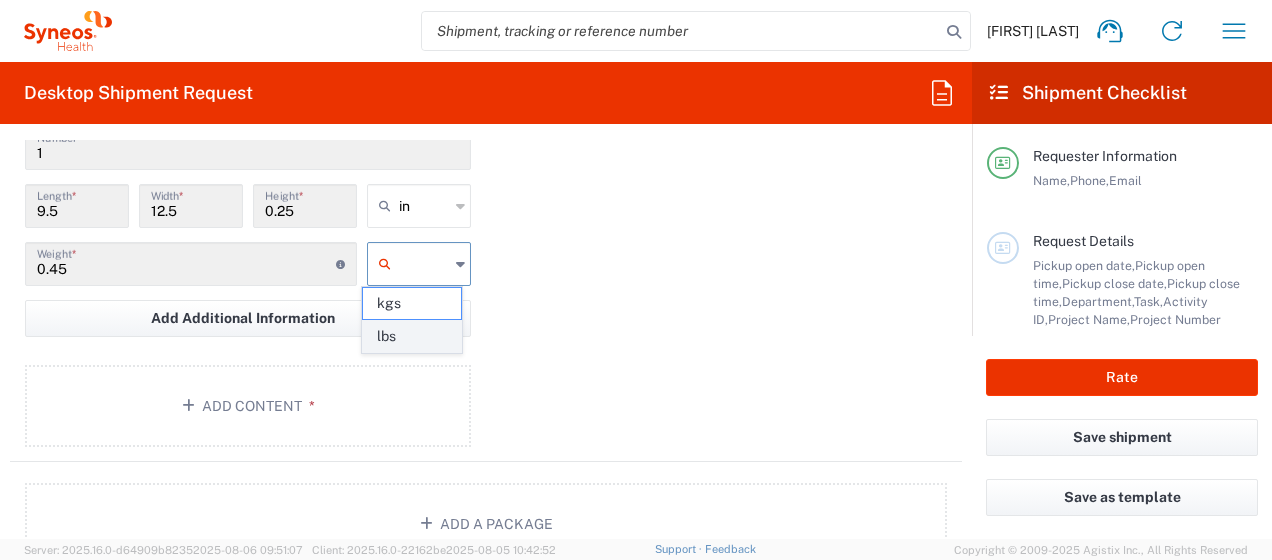 click on "lbs" 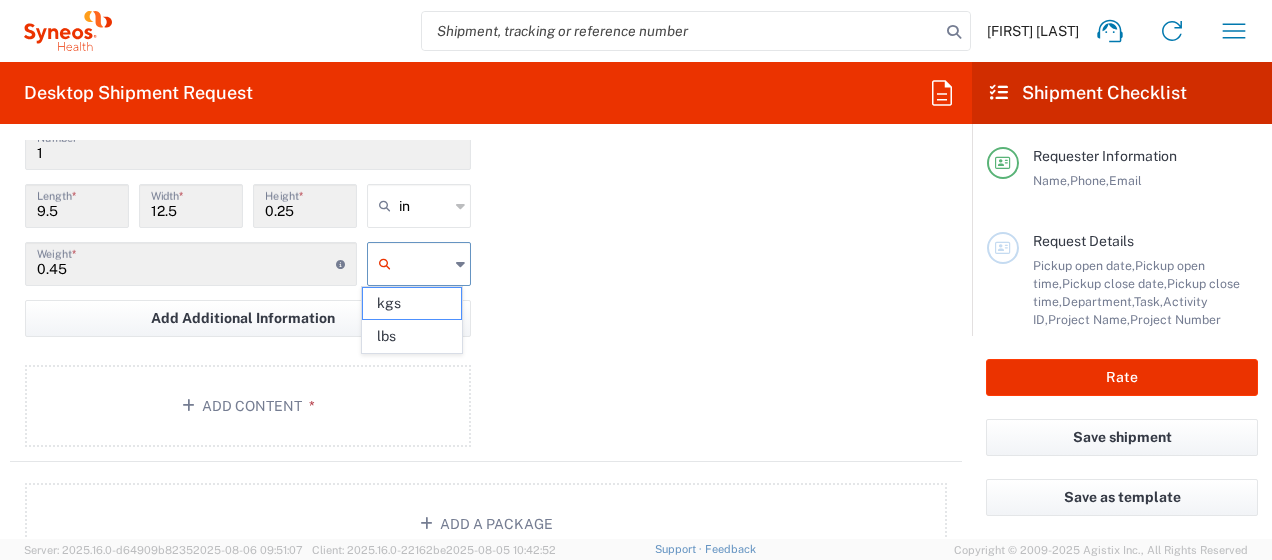 type on "lbs" 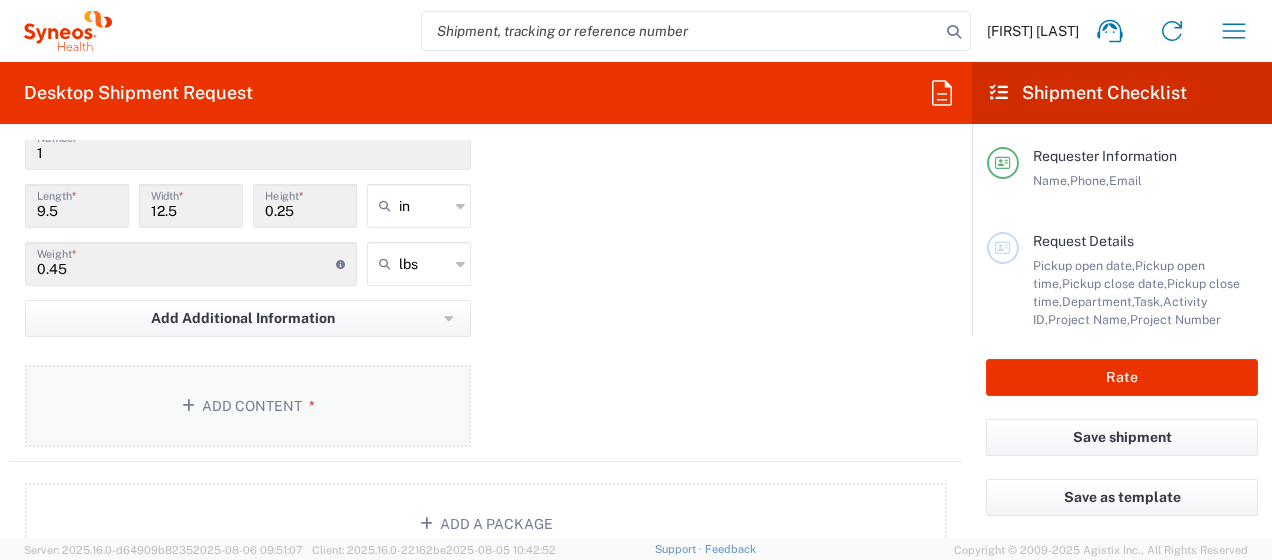 click on "Add Content *" 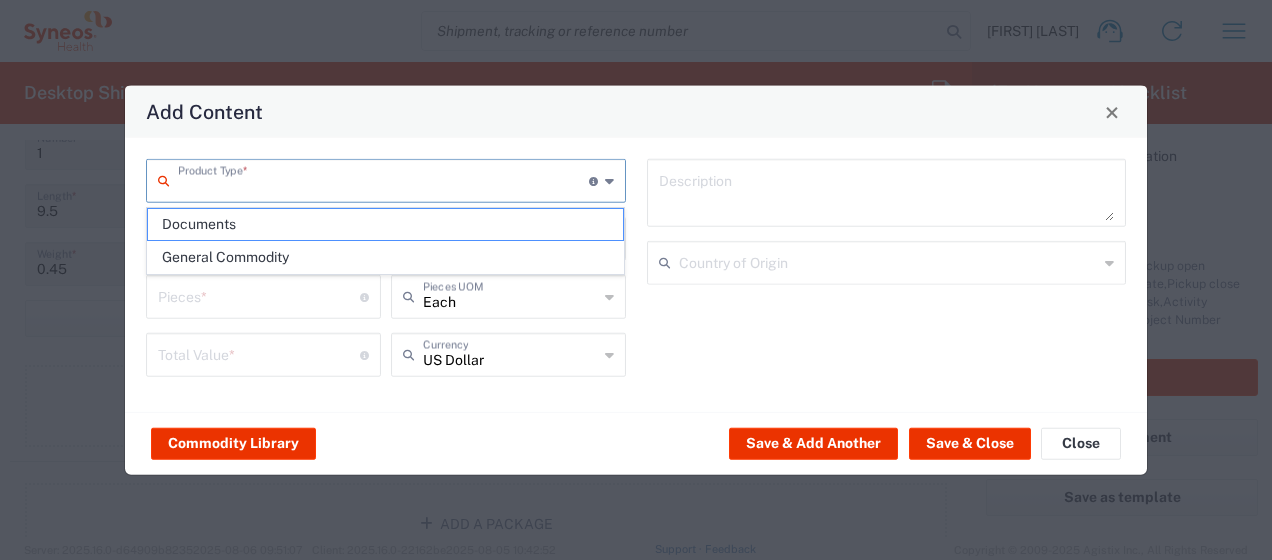 click at bounding box center [383, 179] 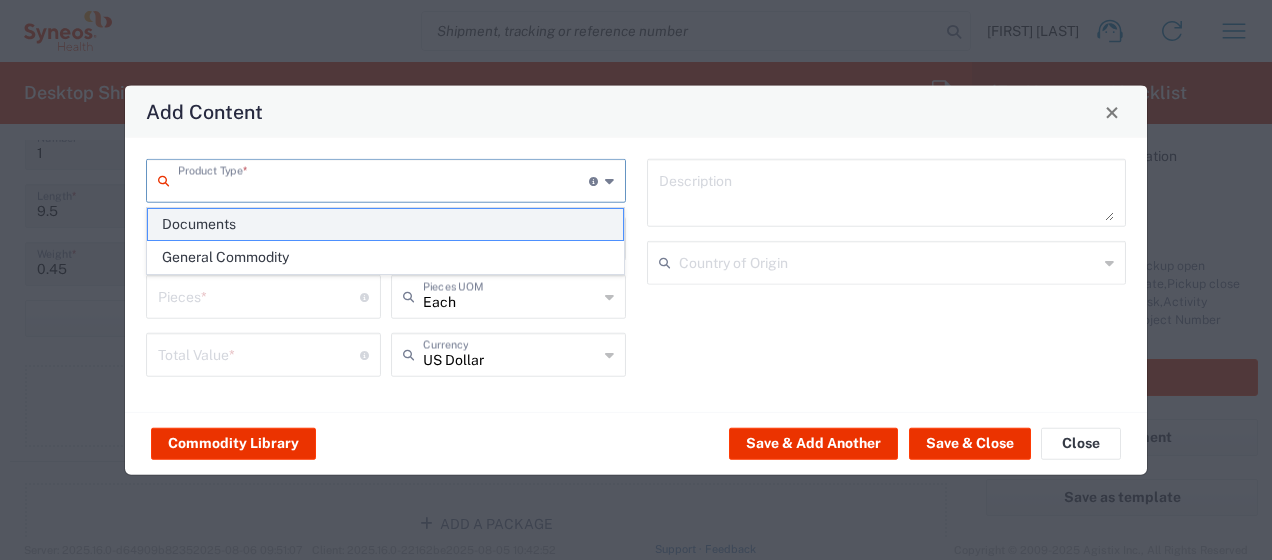 click on "Documents" 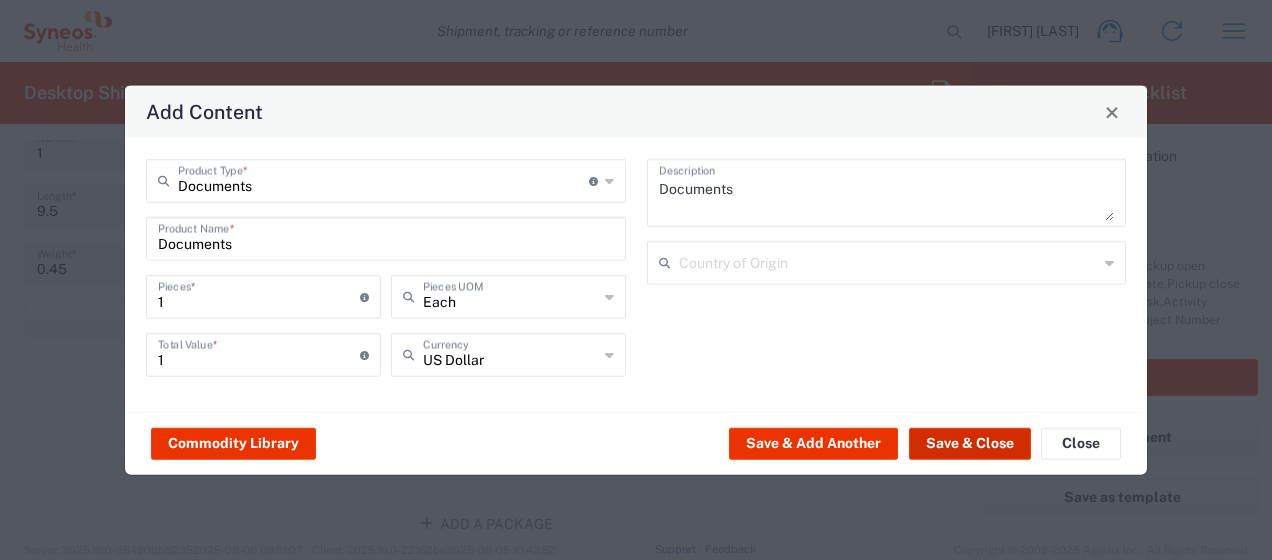 click on "Save & Close" 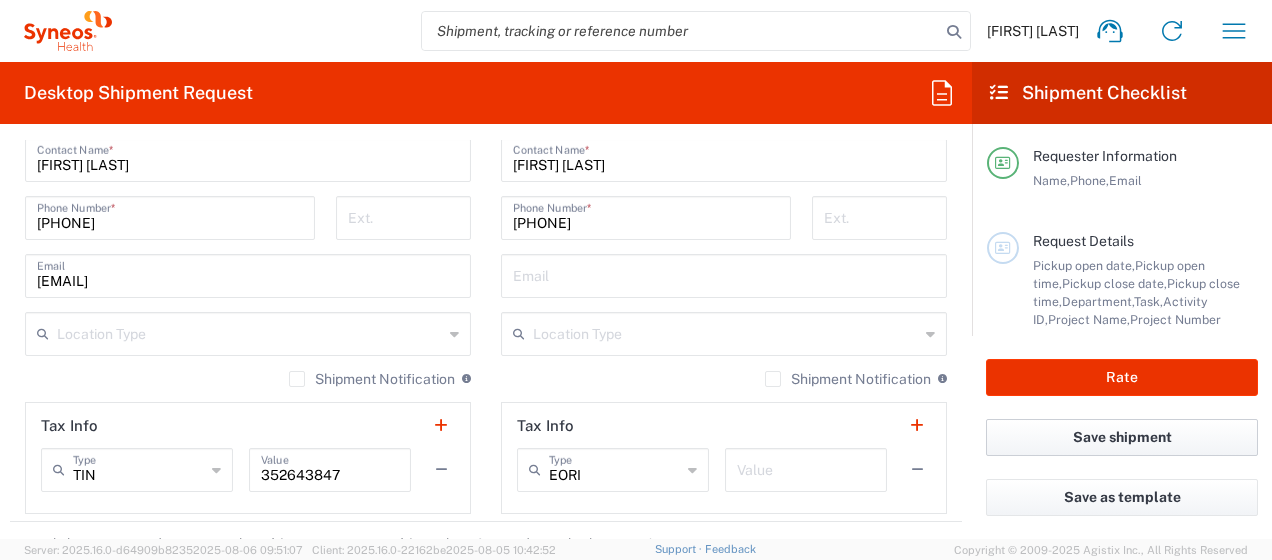scroll, scrollTop: 1300, scrollLeft: 0, axis: vertical 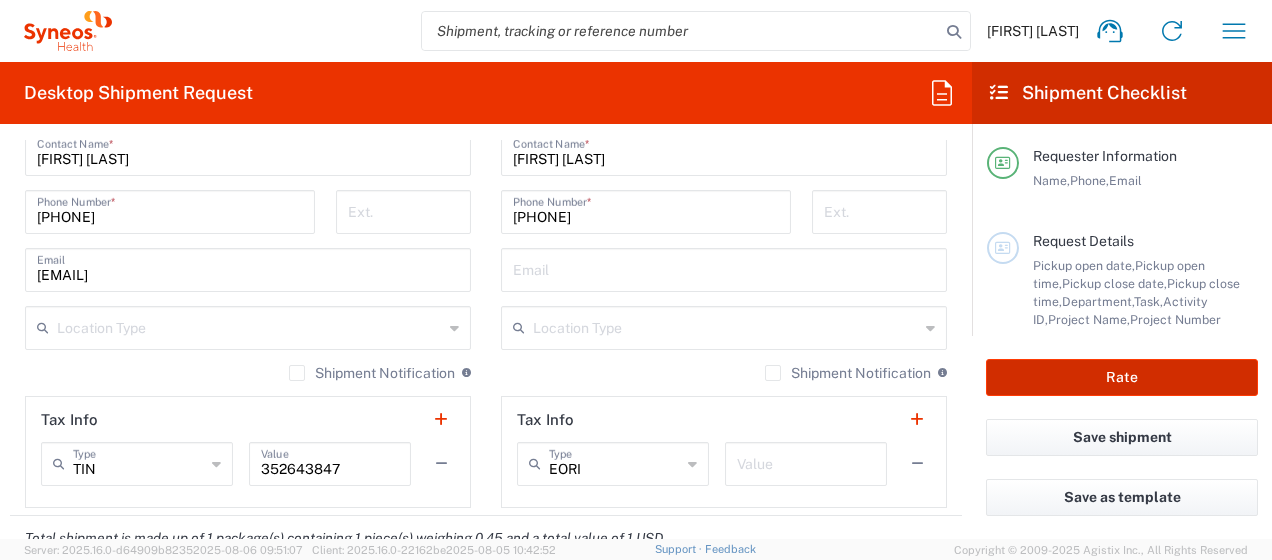 click on "Rate" 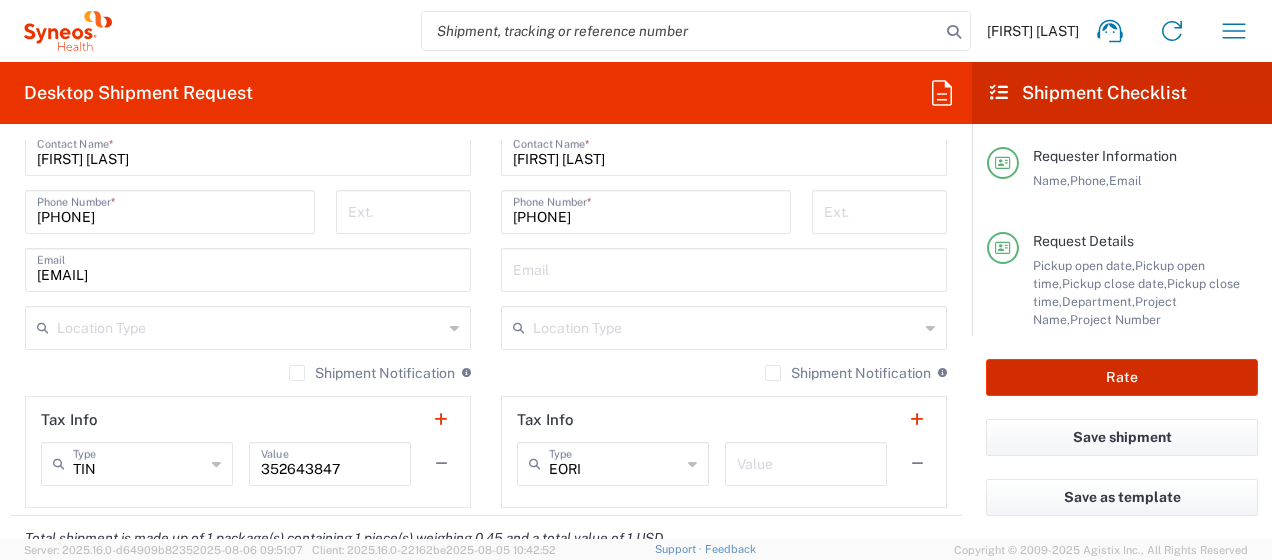 type on "7054187" 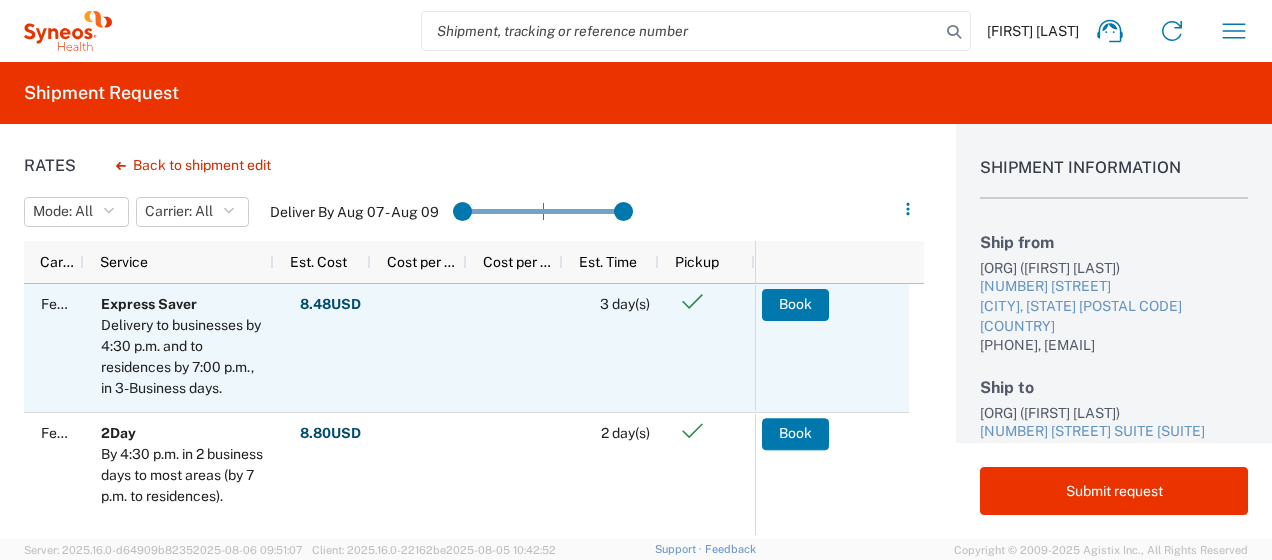 scroll, scrollTop: 100, scrollLeft: 0, axis: vertical 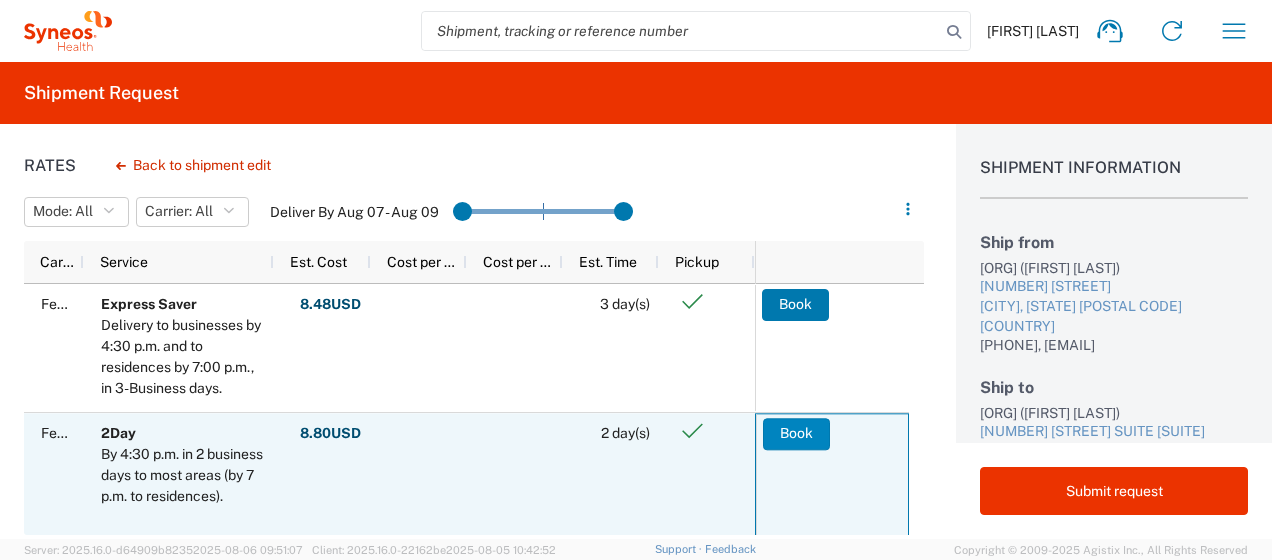 click on "Book" 